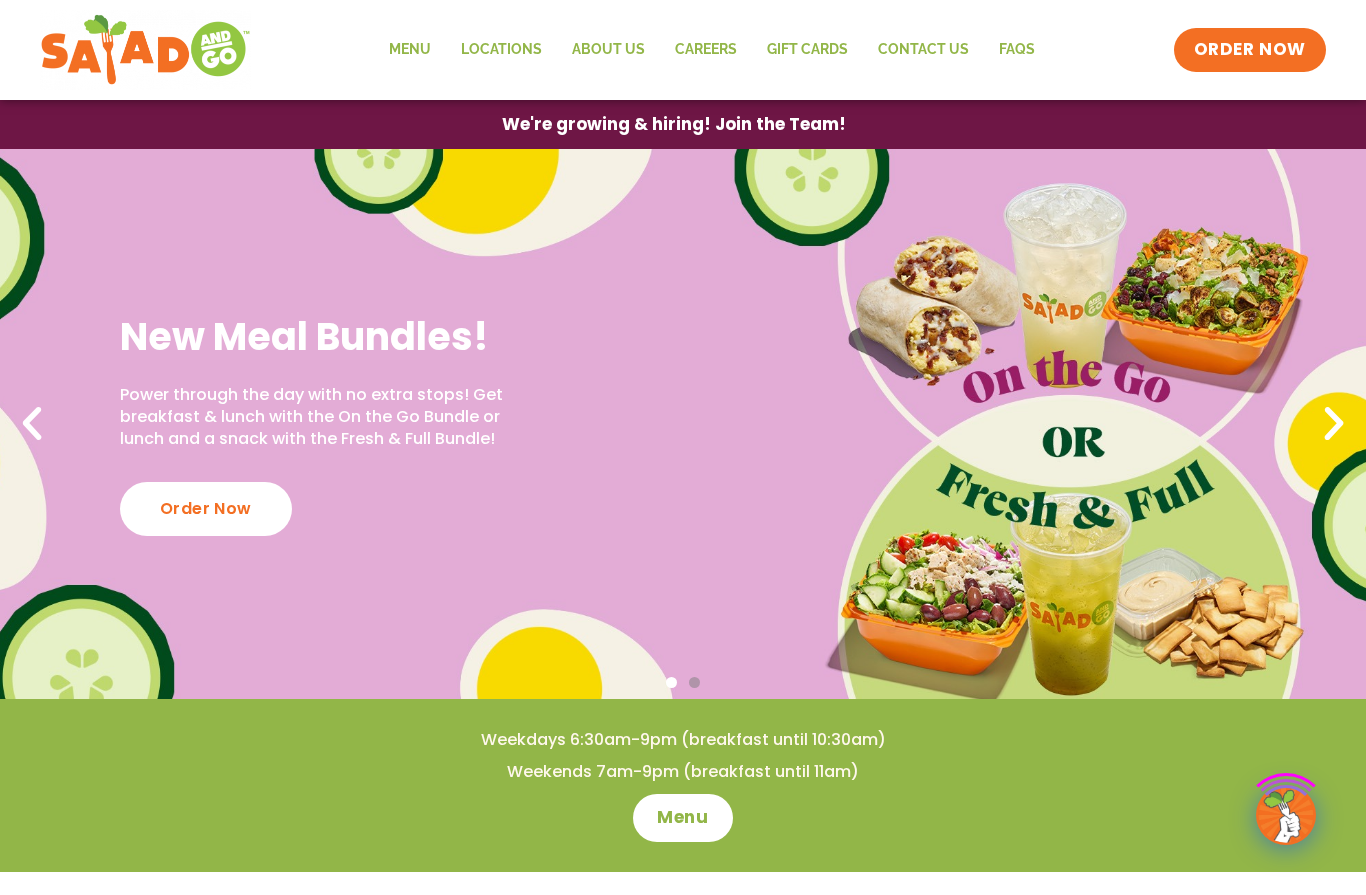scroll, scrollTop: 0, scrollLeft: 0, axis: both 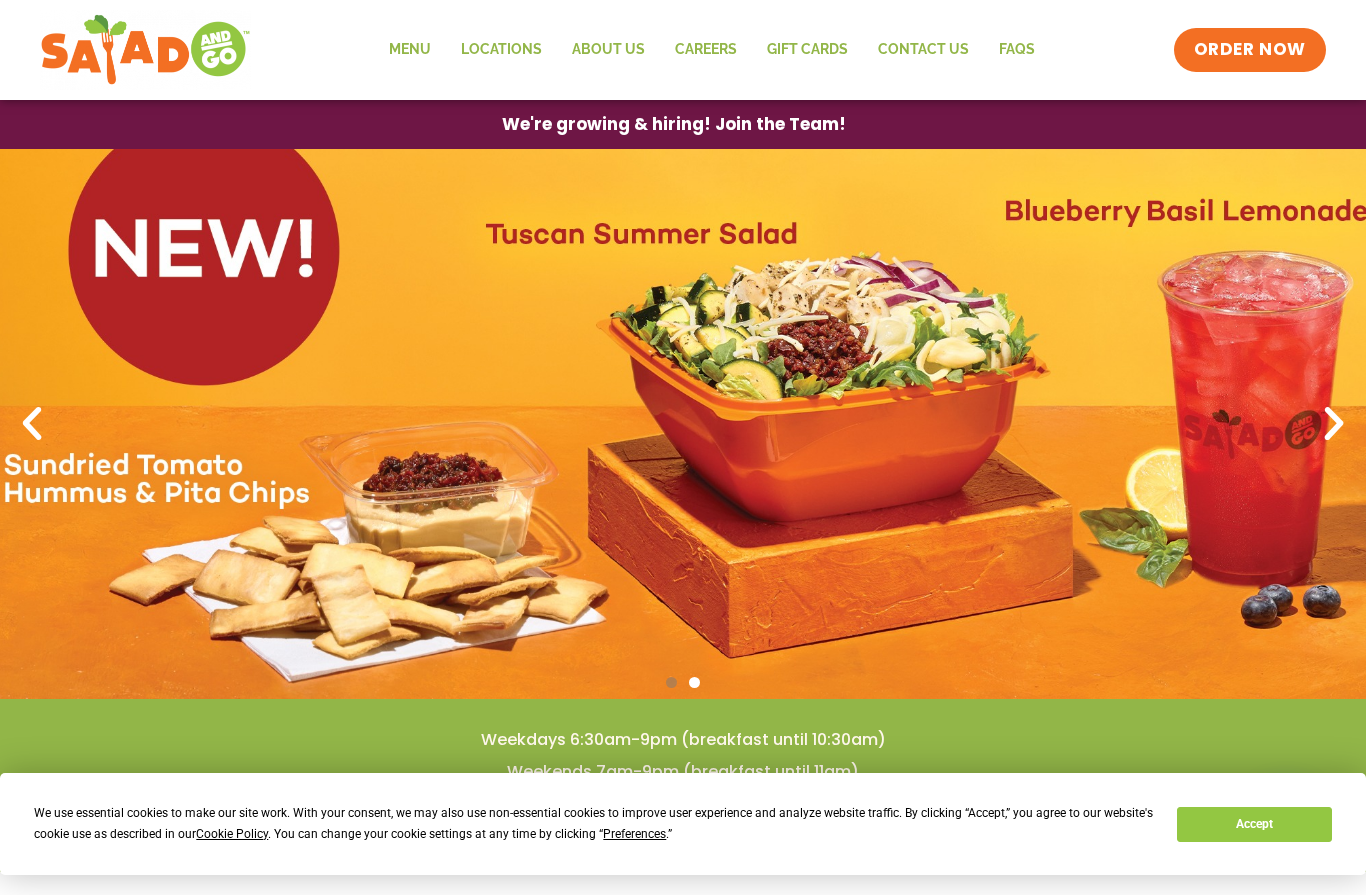 click on "Menu" 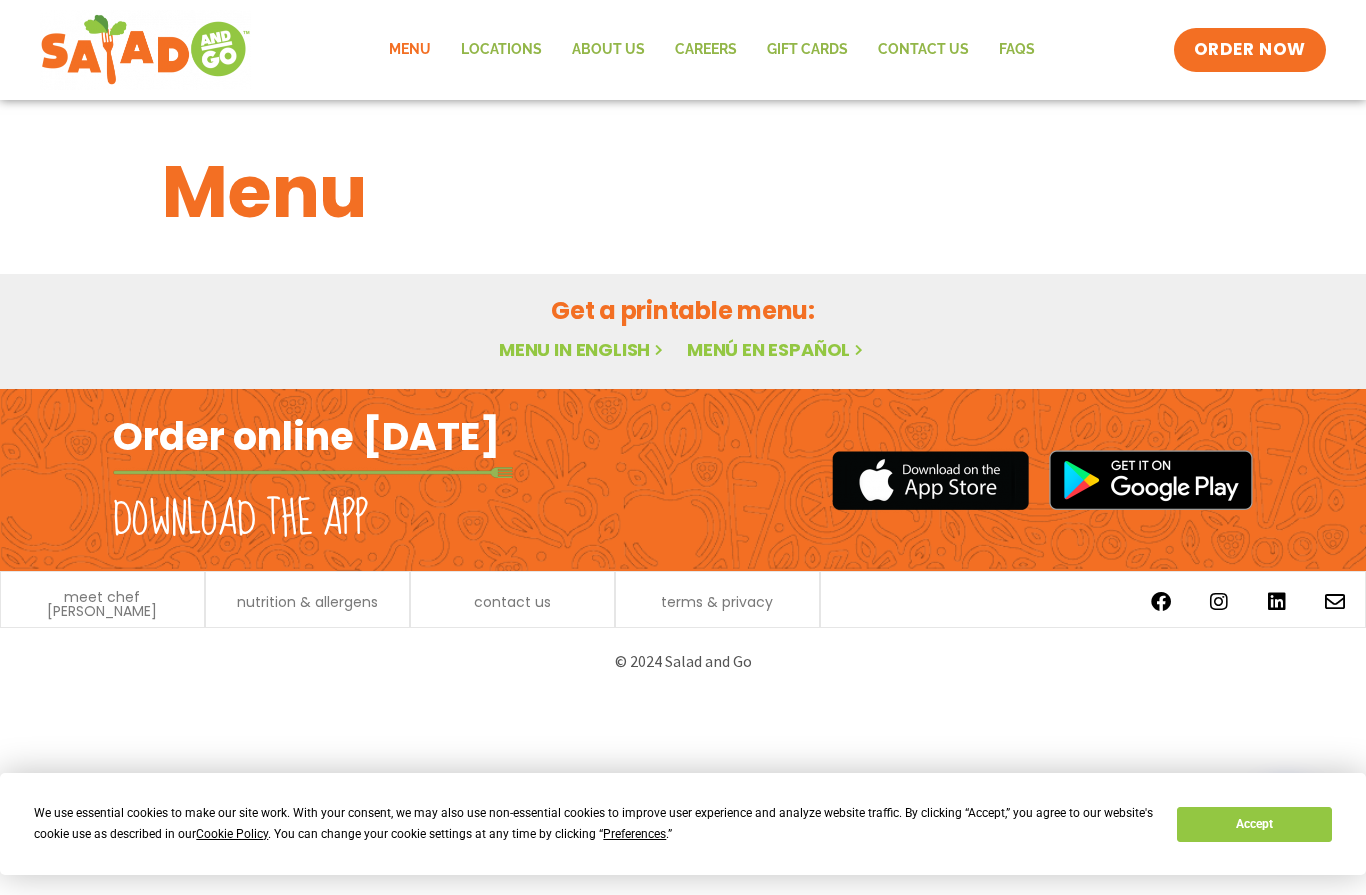 scroll, scrollTop: 0, scrollLeft: 0, axis: both 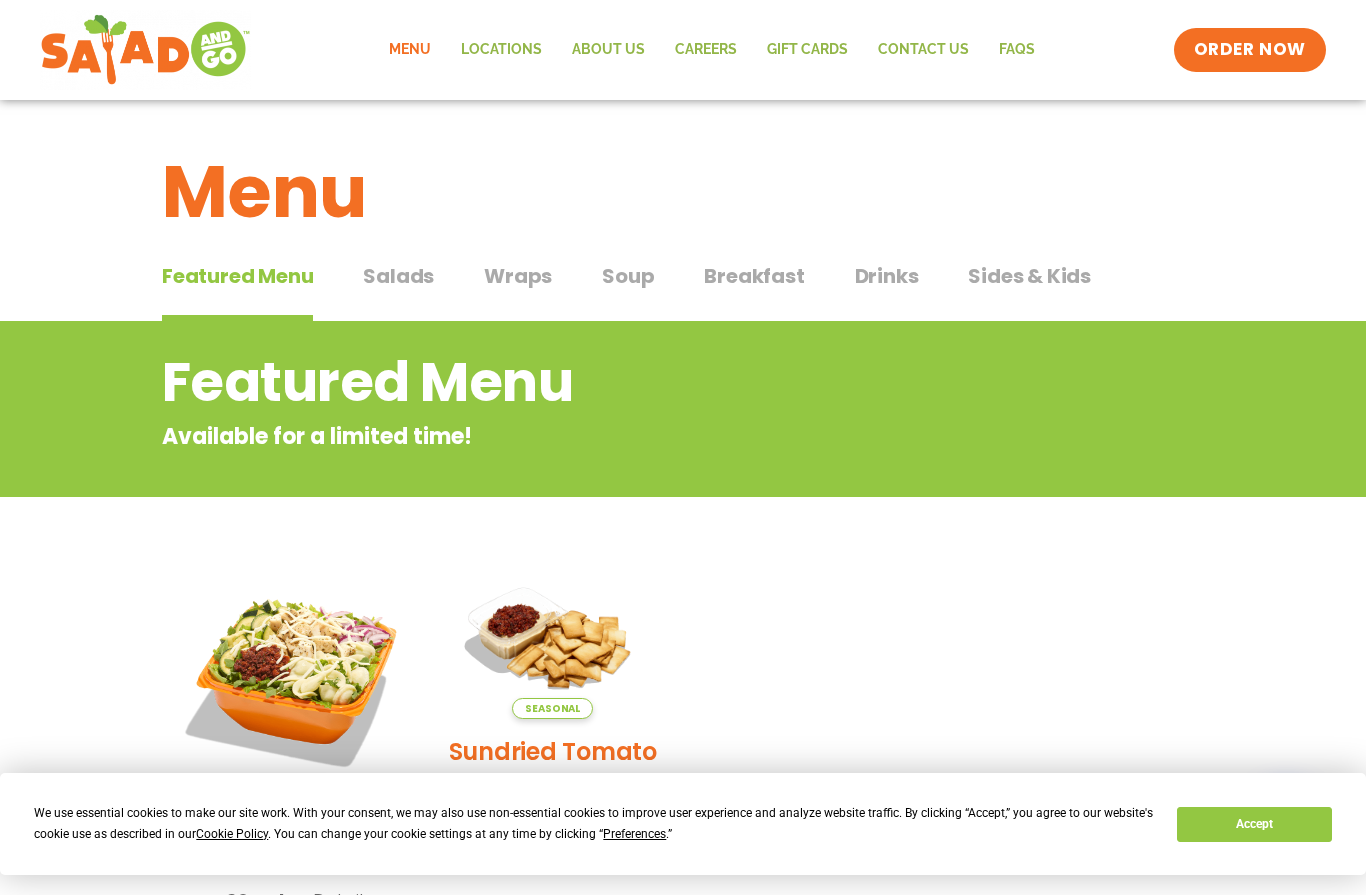 click on "Salads" at bounding box center (398, 276) 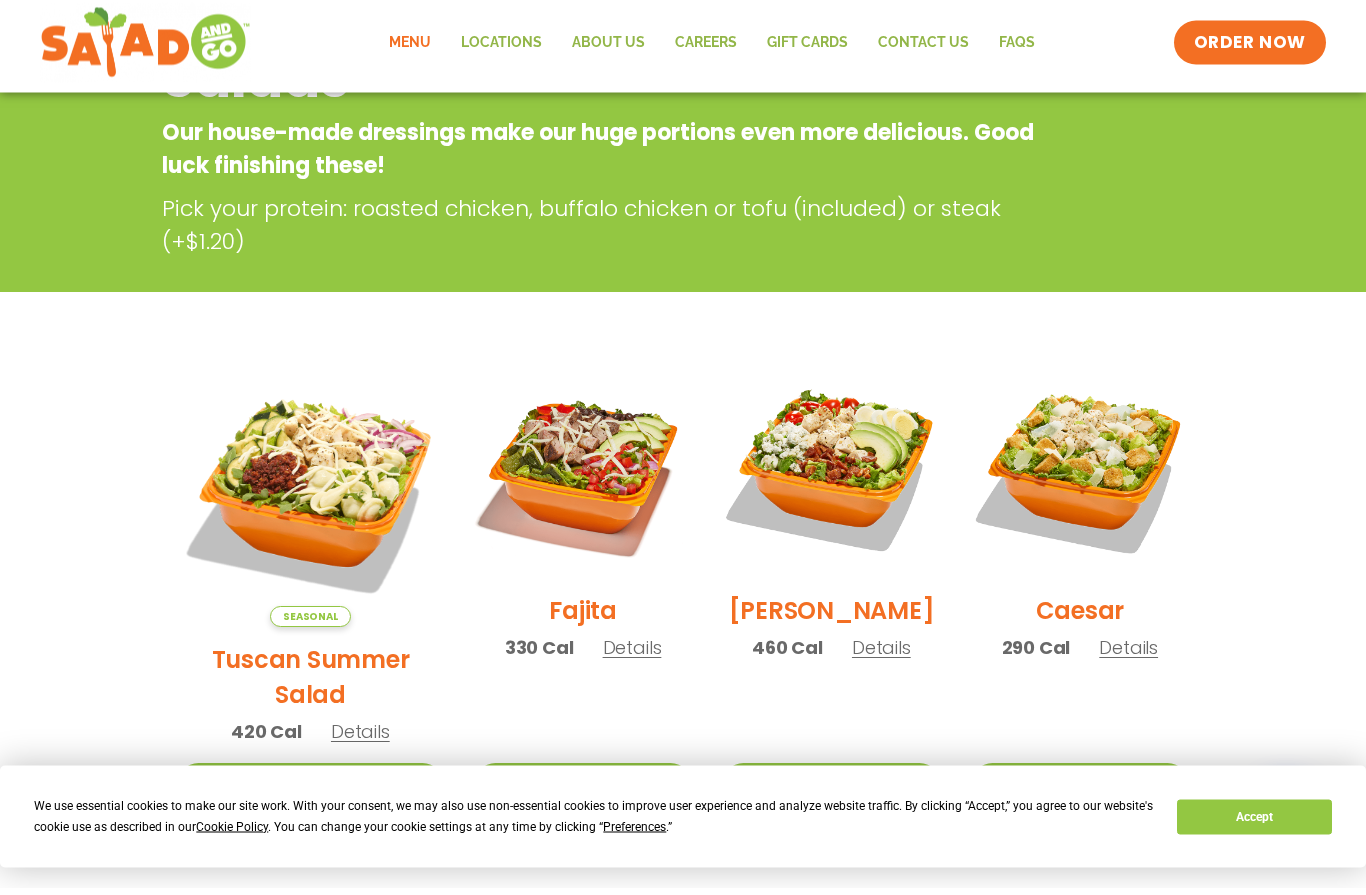 scroll, scrollTop: 304, scrollLeft: 0, axis: vertical 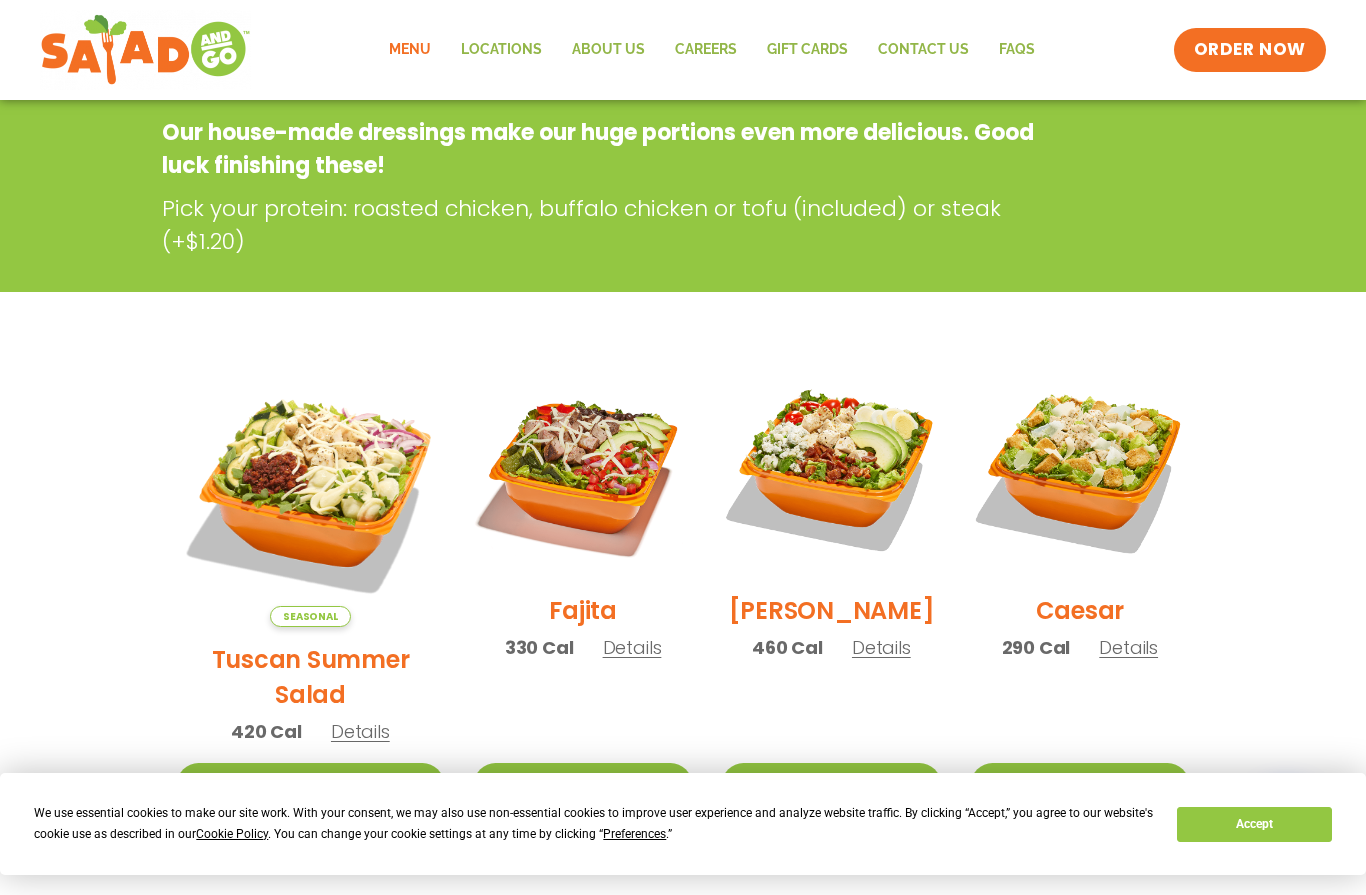 click on "Details" at bounding box center [881, 647] 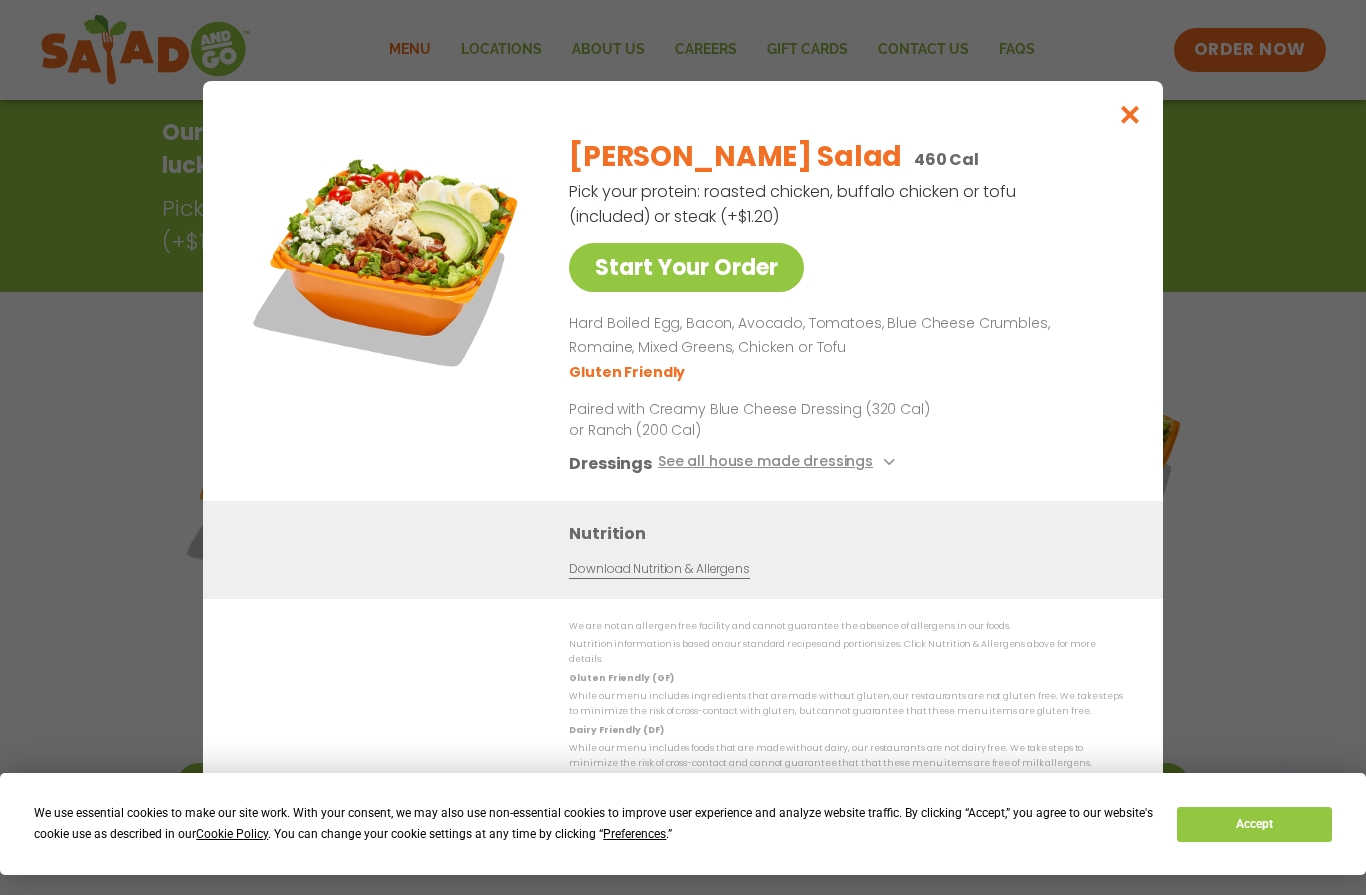 click on "See all house made dressings" at bounding box center [779, 462] 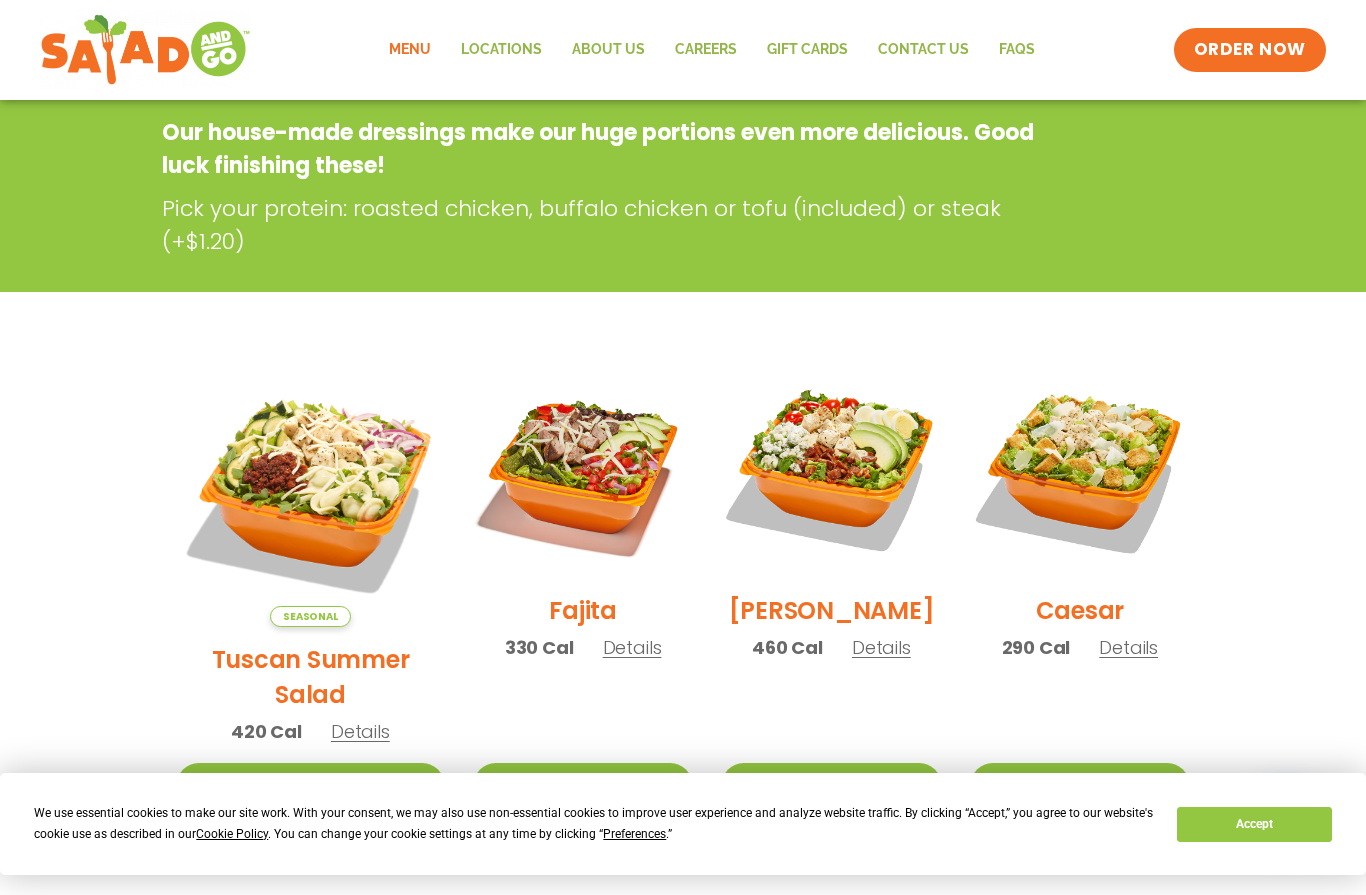click on "Salads Our house-made dressings make our huge portions even more delicious. Good luck finishing these! Pick your protein: roasted chicken, buffalo chicken or tofu (included) or steak (+$1.20)     Seasonal Tuscan Summer Salad   420 Cal   Details   Start Your Order           Seasonal   Start Your Order Tuscan Summer Salad  420 Cal  Pick your protein: roasted chicken, buffalo chicken or tofu (included) or steak (+$1.20)   Start Your Order SunDried Tomato Tapenade, Orecchiette Pasta, Cucumbers, Red Onion, Shredded Provolone, Arugula, Romaine, Choice of Protein Paired with Italian Vinaigrette (270 Cal) Dressings   See all house made dressings    Italian Vinaigrette   Balsamic Vinaigrette GF DF V   BBQ Ranch [PERSON_NAME] GF   Creamy Blue Cheese GF   Creamy Greek GF   Jalapeño Ranch GF   Ranch GF   Thai Peanut GF DF Nutrition   Download Nutrition & Allergens We are not an allergen free facility and cannot guarantee the absence of allergens in our foods. Gluten Friendly (GF) Dairy Friendly (DF)   Fajita   330 Cal" at bounding box center [683, 896] 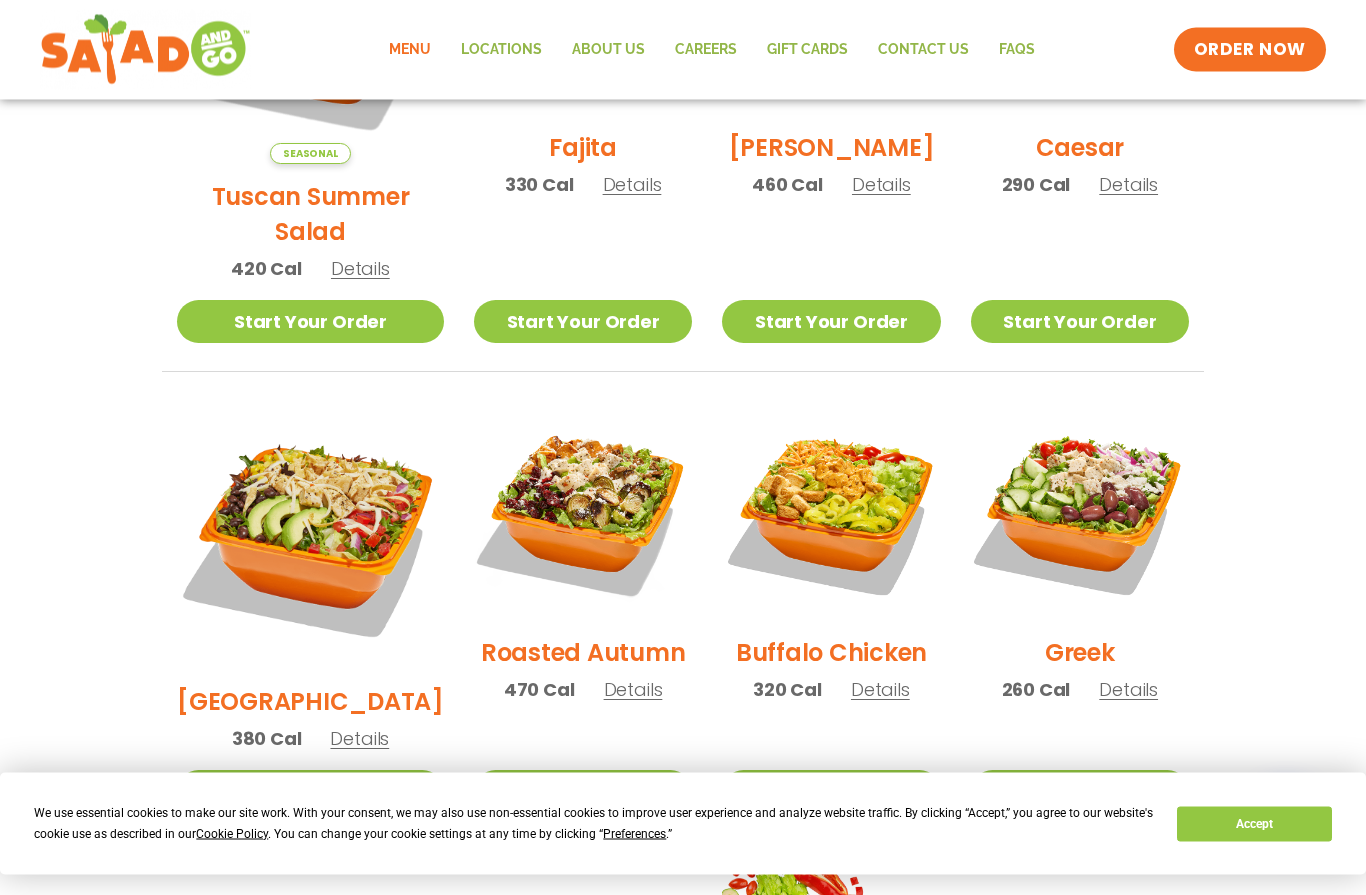 scroll, scrollTop: 768, scrollLeft: 0, axis: vertical 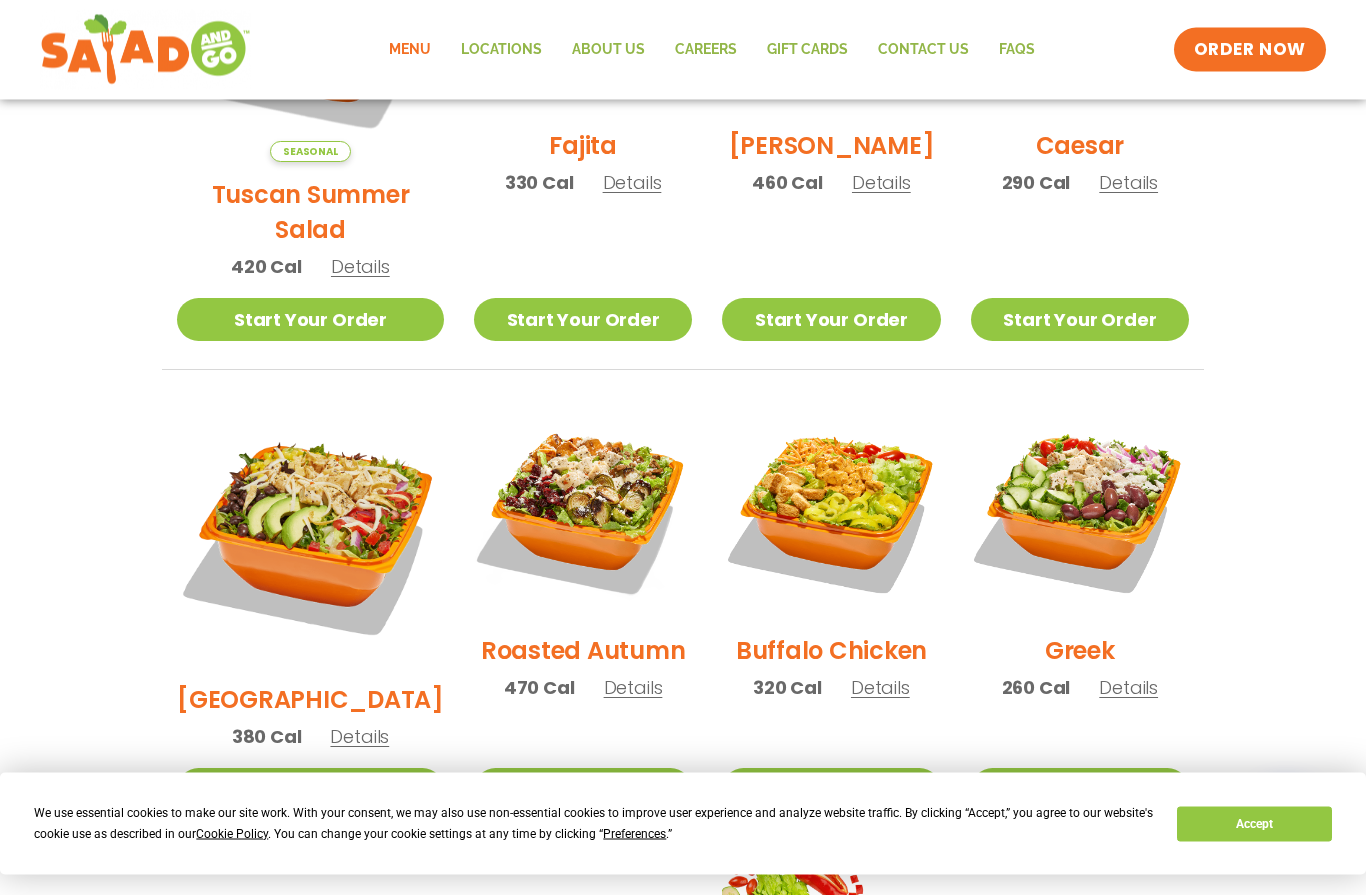 click on "Details" at bounding box center [633, 688] 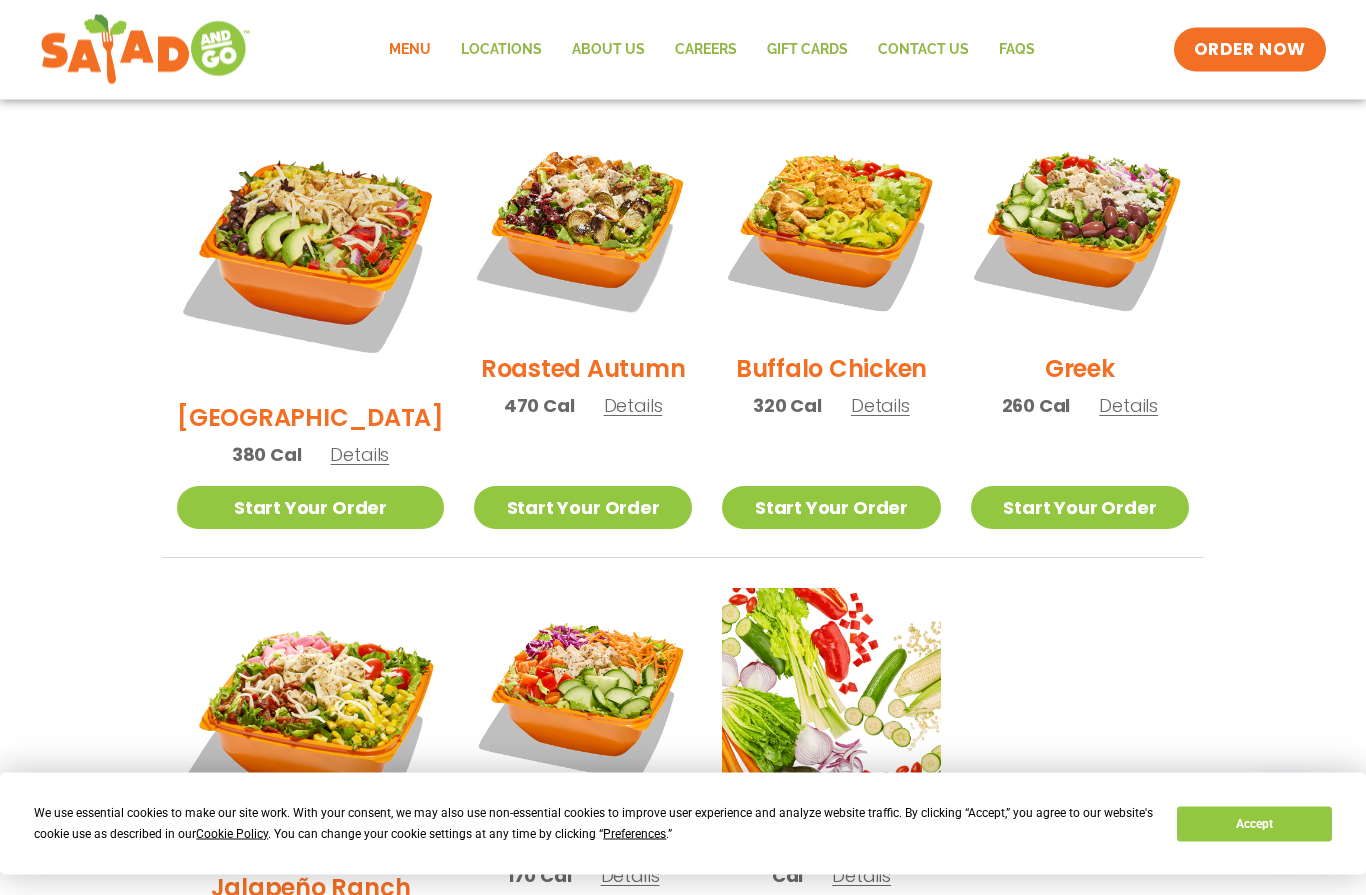 scroll, scrollTop: 1062, scrollLeft: 0, axis: vertical 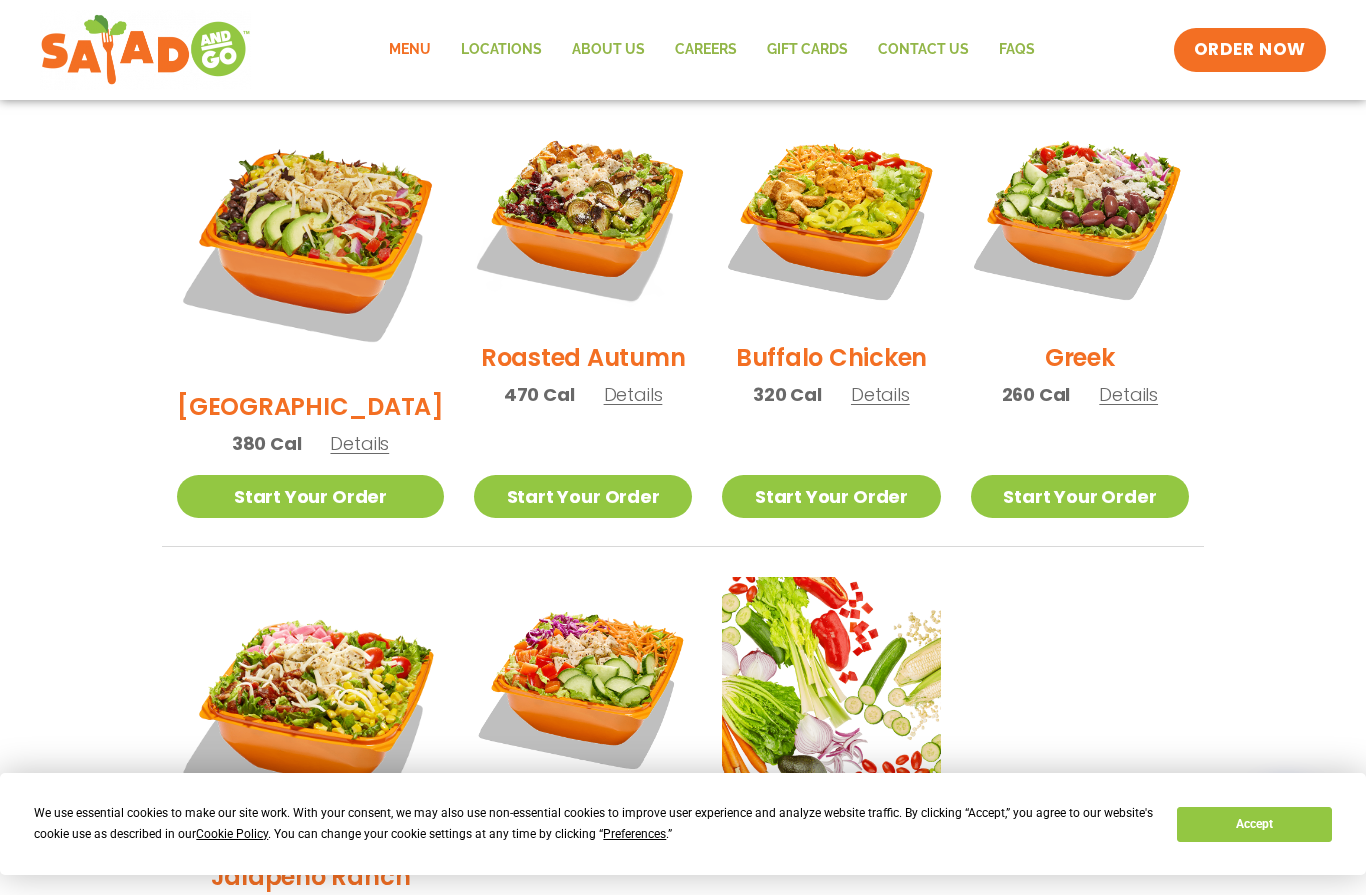 click on "Details" at bounding box center (1128, 394) 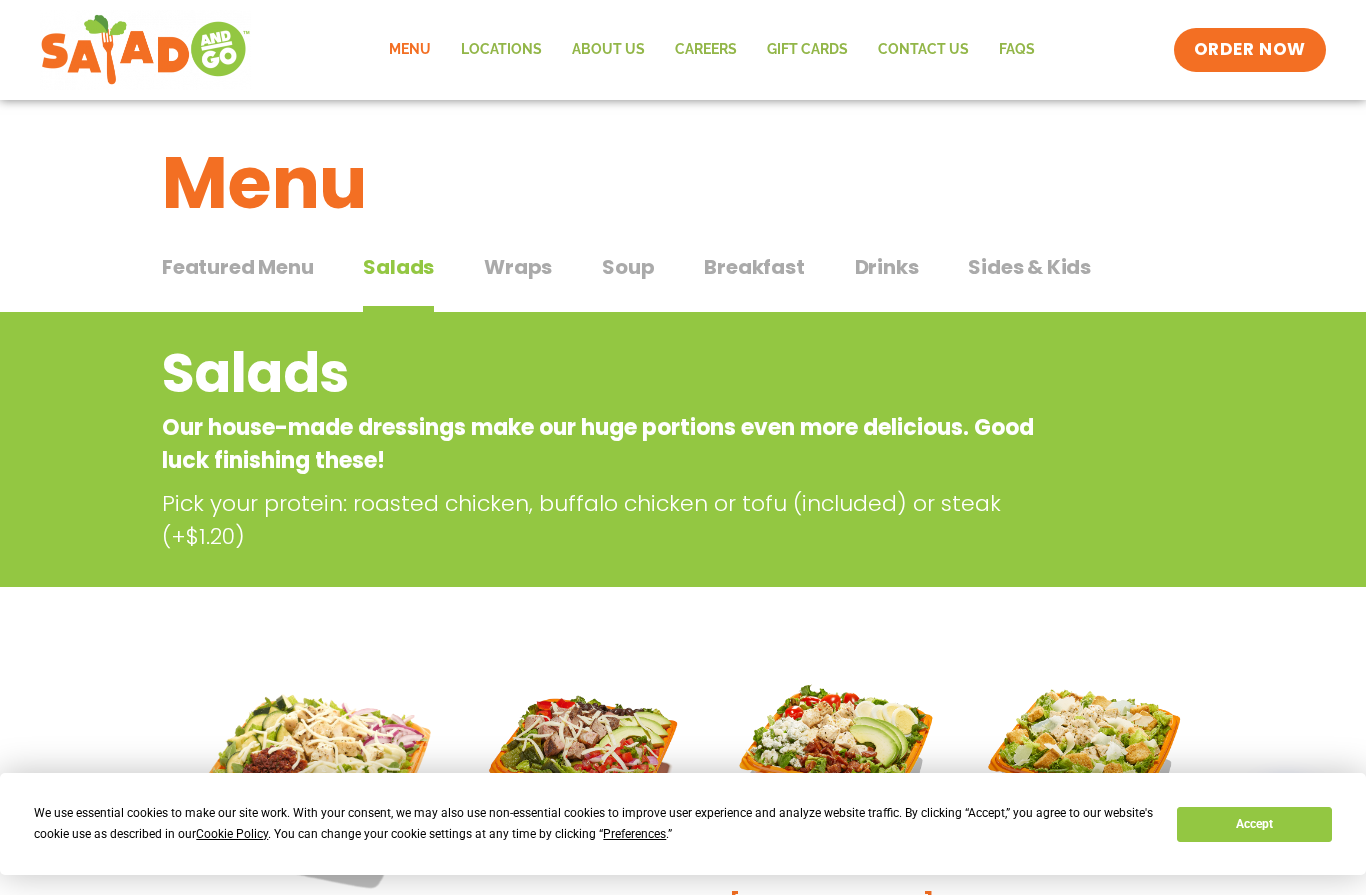 scroll, scrollTop: 0, scrollLeft: 0, axis: both 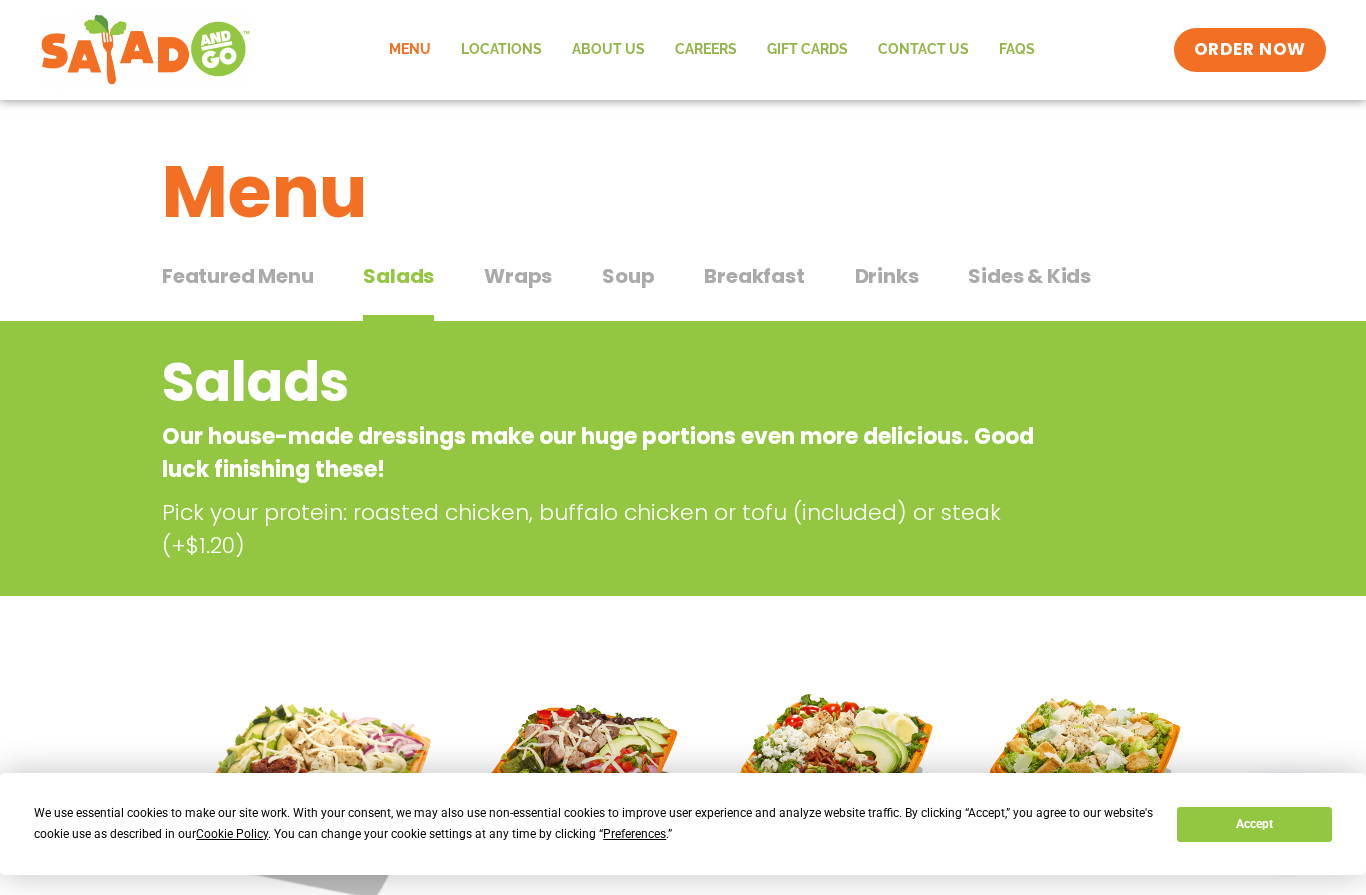 click on "Wraps" at bounding box center (518, 276) 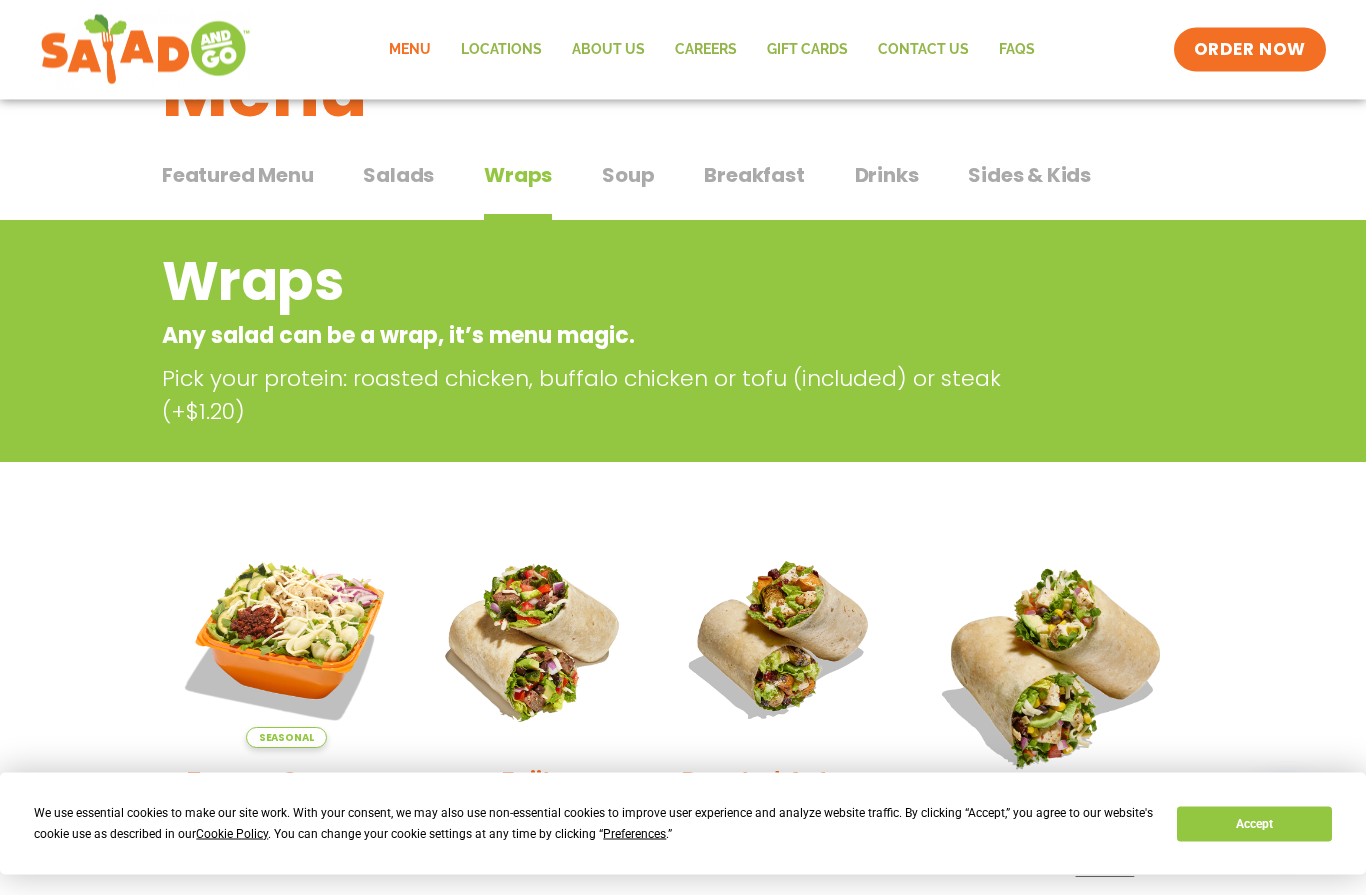 scroll, scrollTop: 0, scrollLeft: 0, axis: both 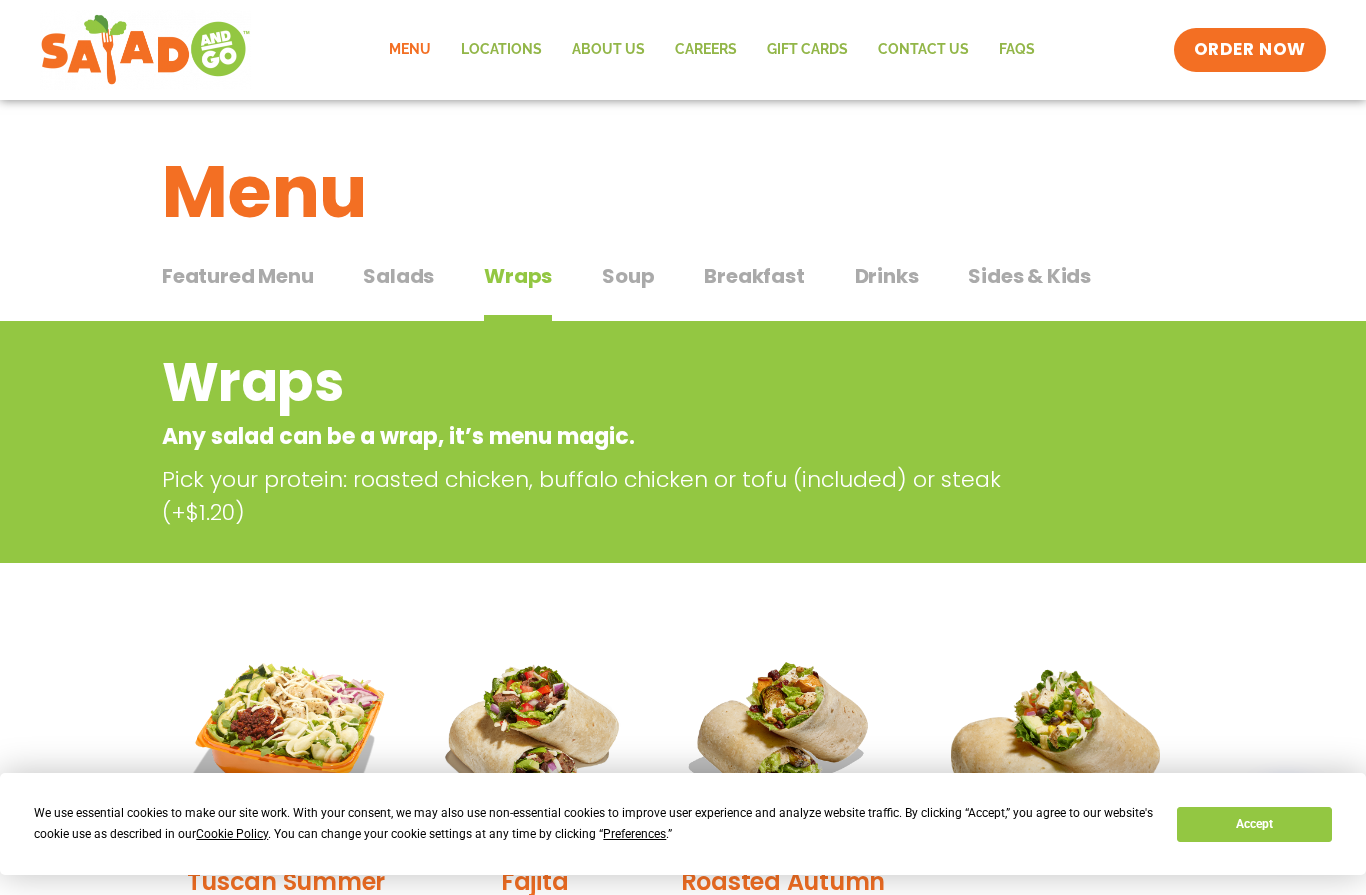 click on "Breakfast" at bounding box center (754, 276) 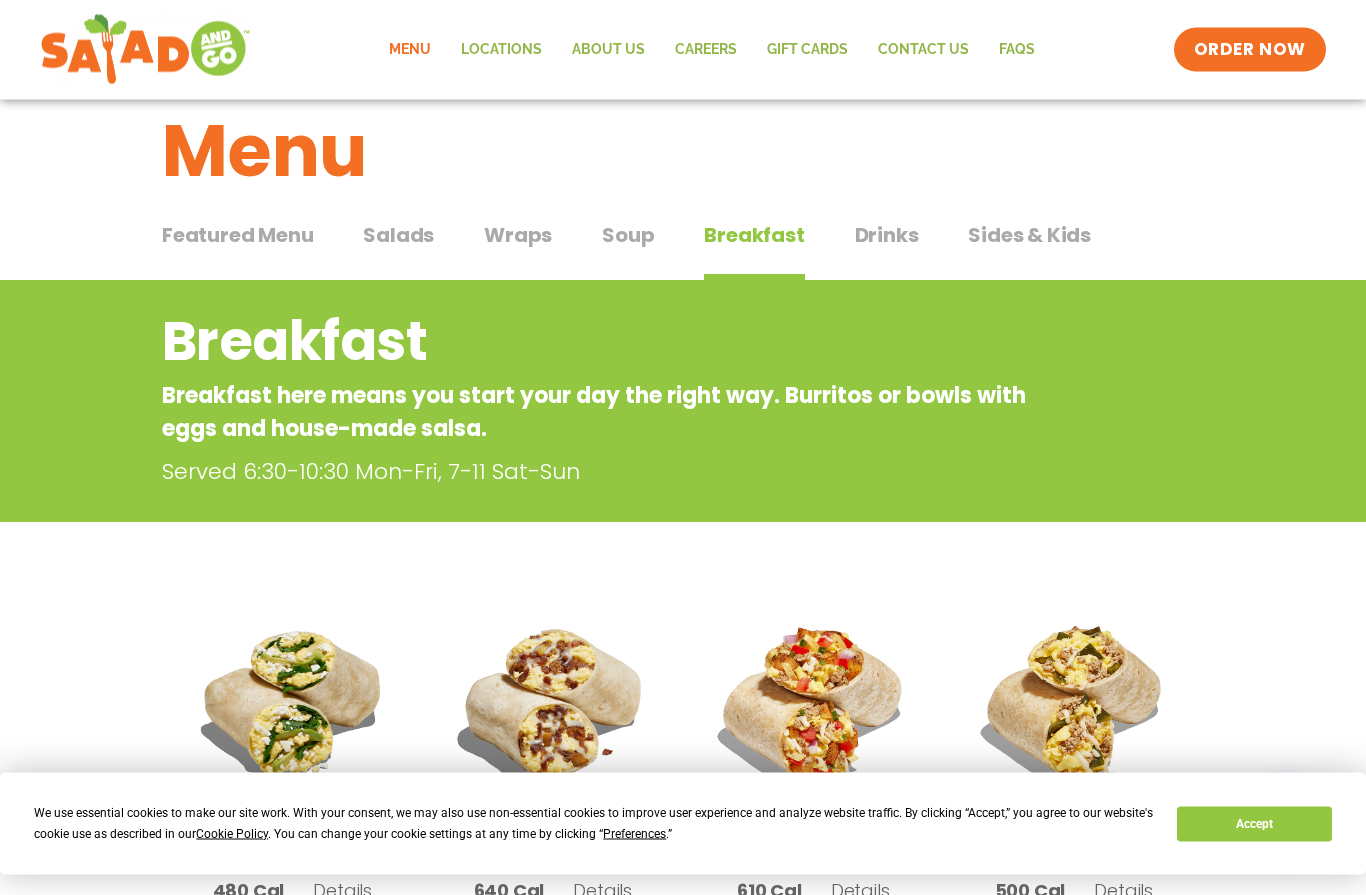 scroll, scrollTop: 0, scrollLeft: 0, axis: both 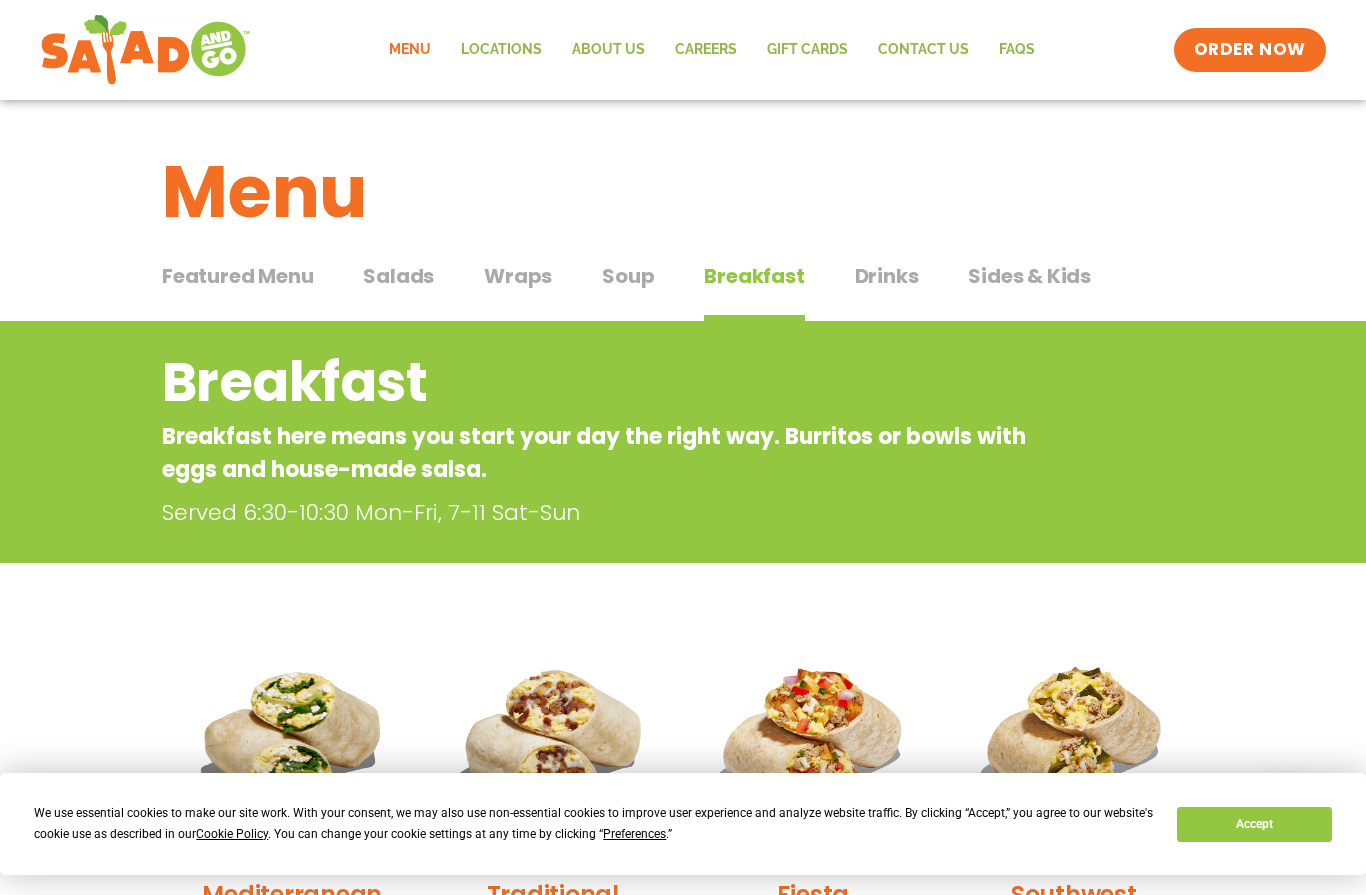 click on "Drinks" at bounding box center (887, 276) 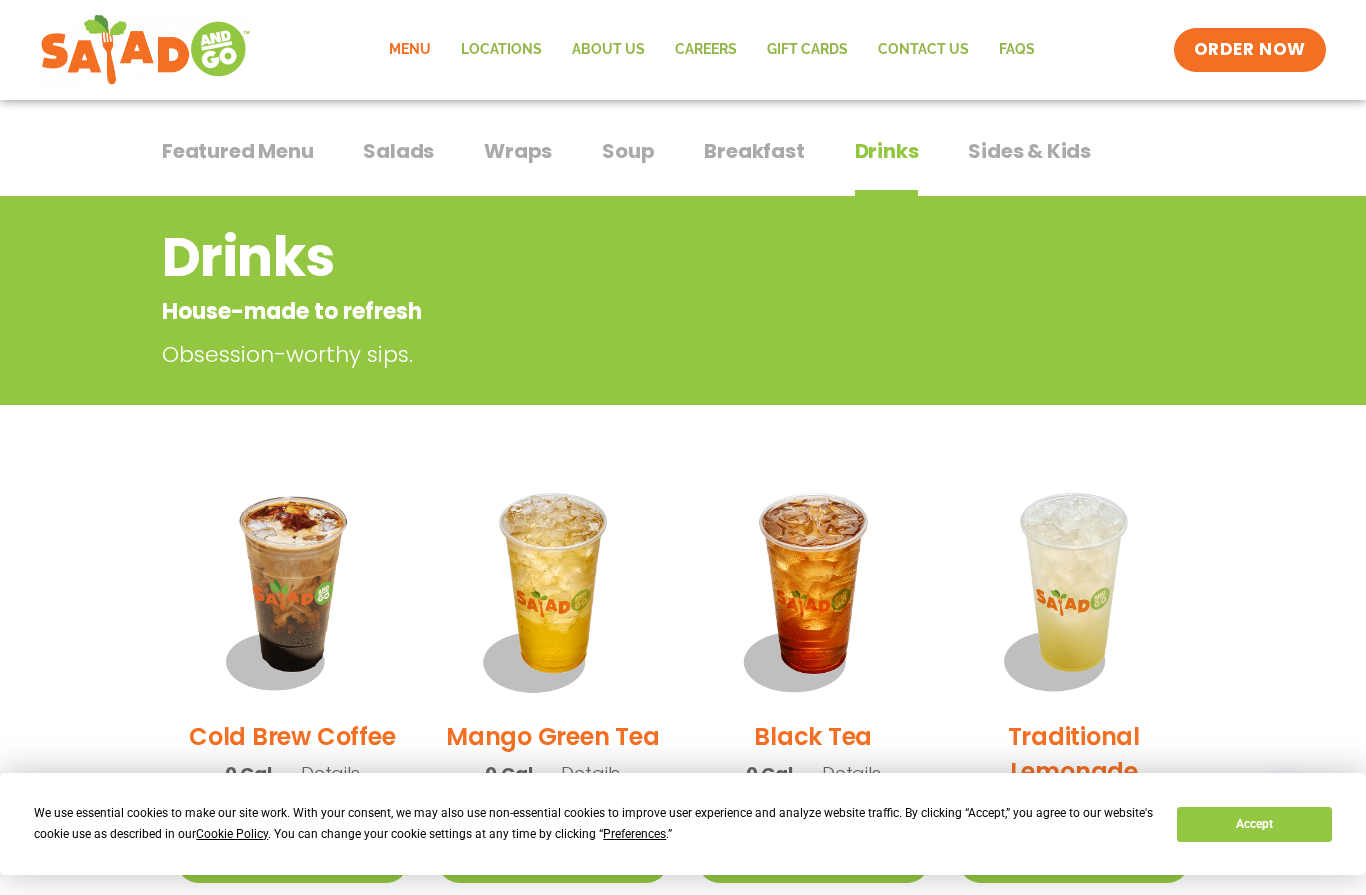 scroll, scrollTop: 0, scrollLeft: 0, axis: both 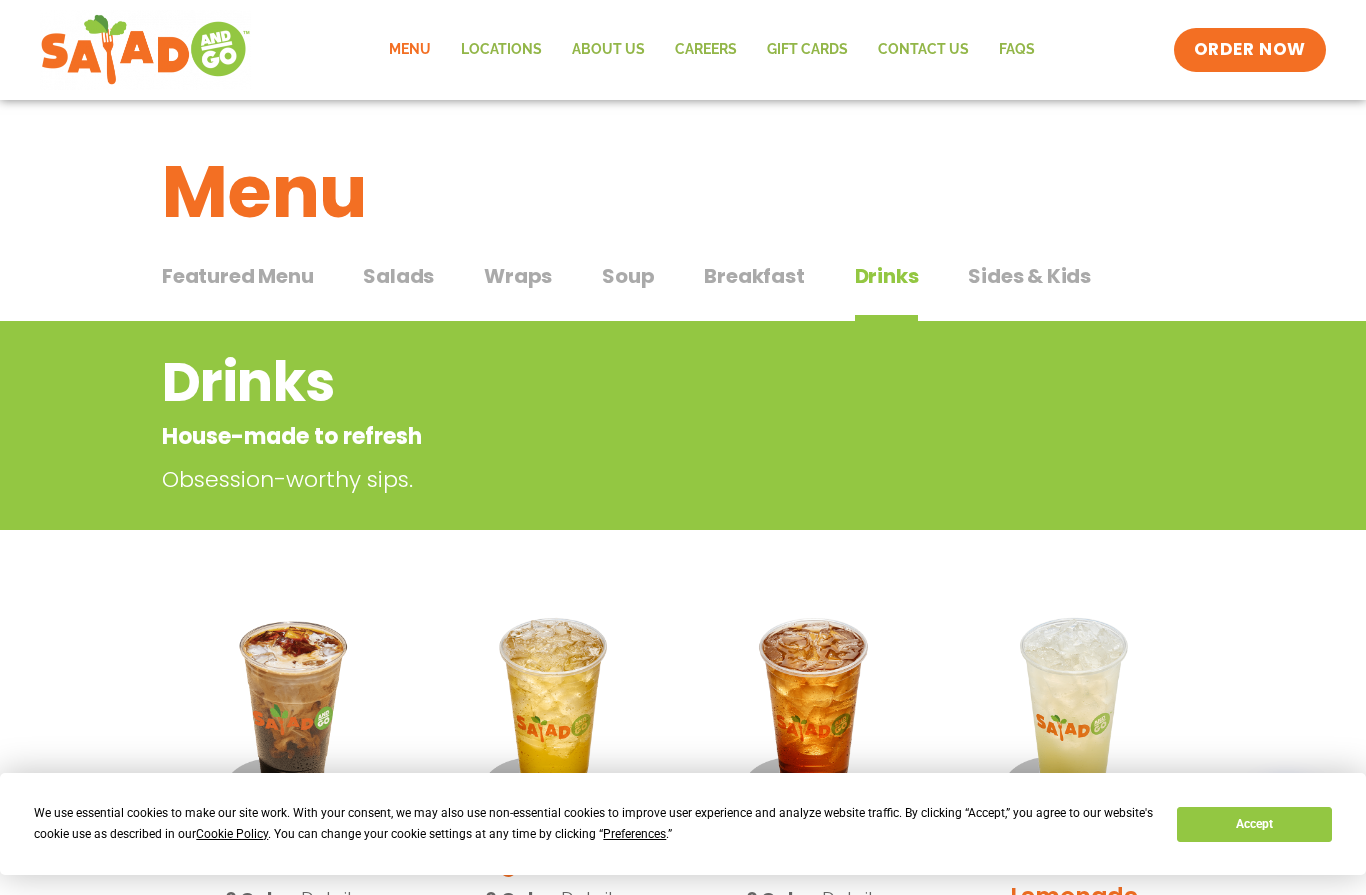click on "Sides & Kids" at bounding box center (1029, 276) 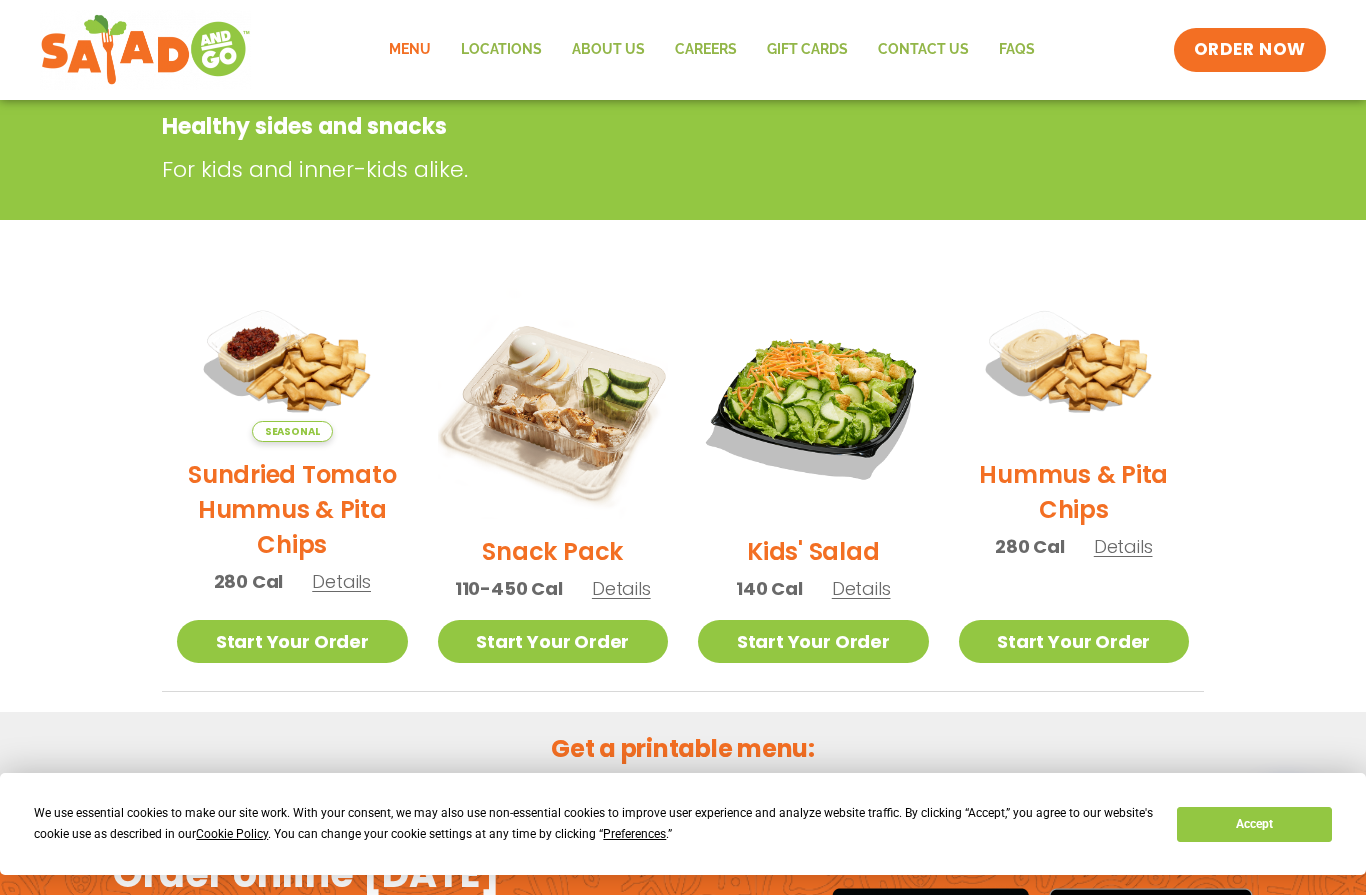 scroll, scrollTop: 309, scrollLeft: 0, axis: vertical 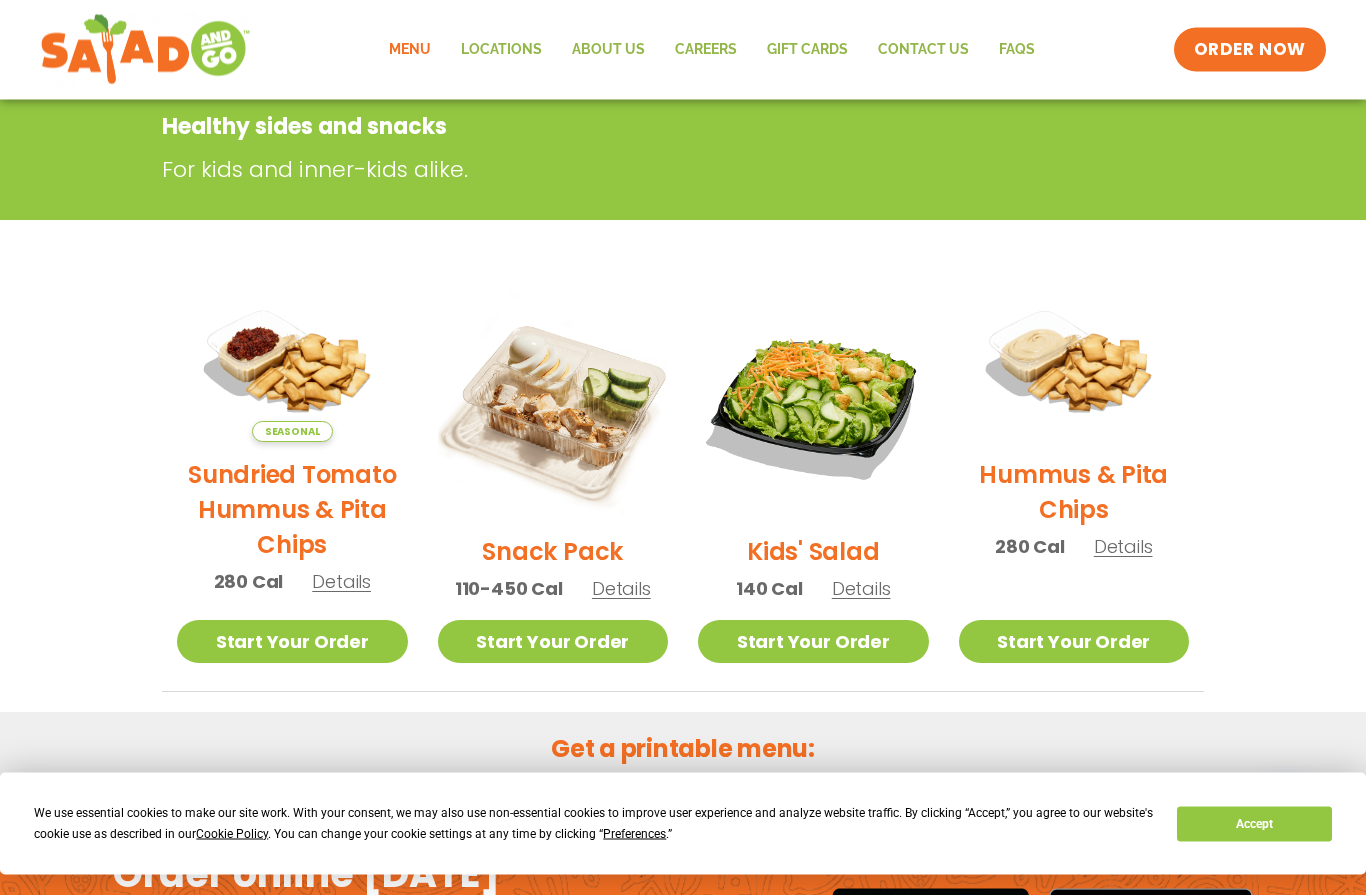 click on "Details" at bounding box center [621, 589] 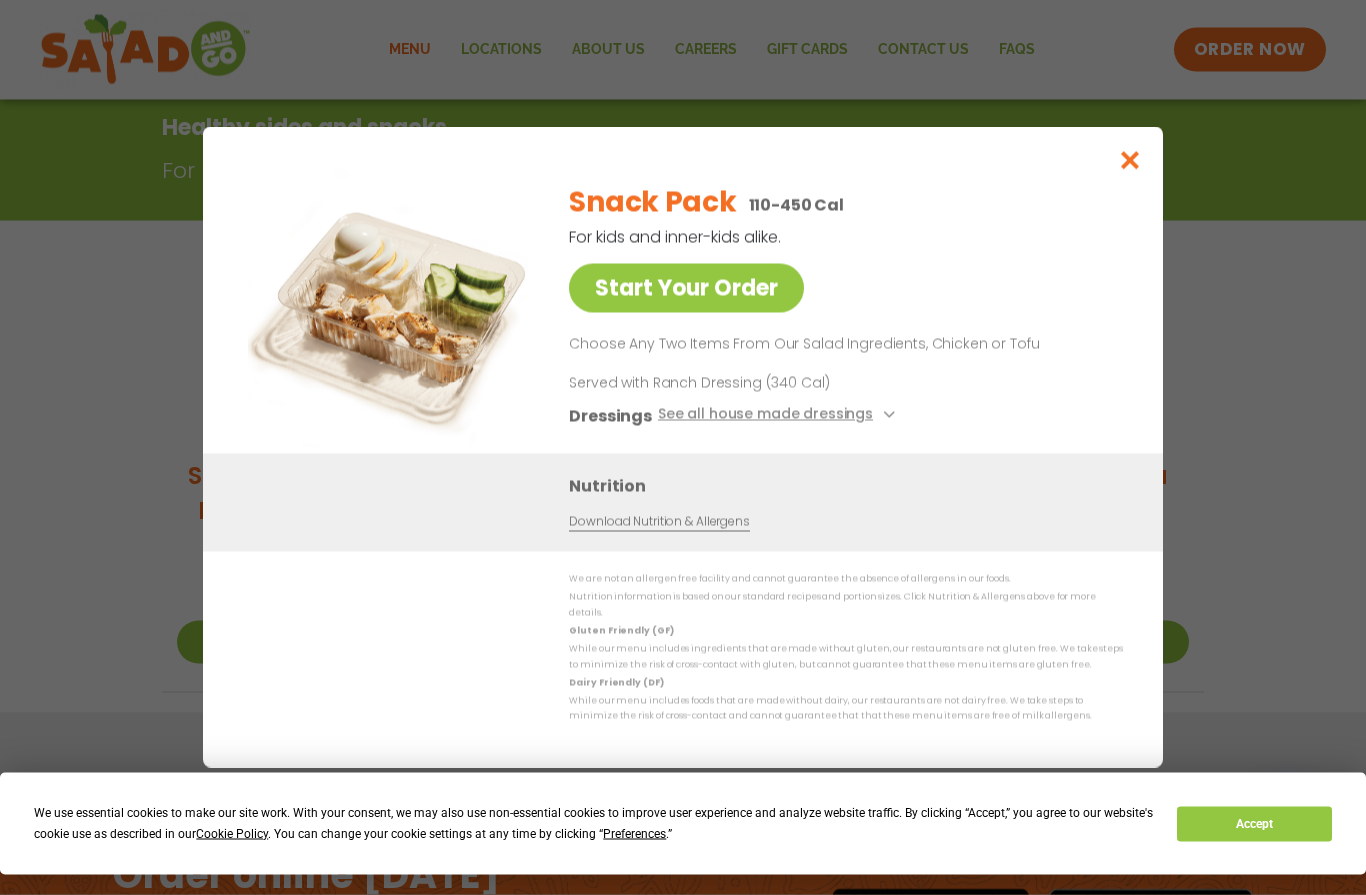 scroll, scrollTop: 310, scrollLeft: 0, axis: vertical 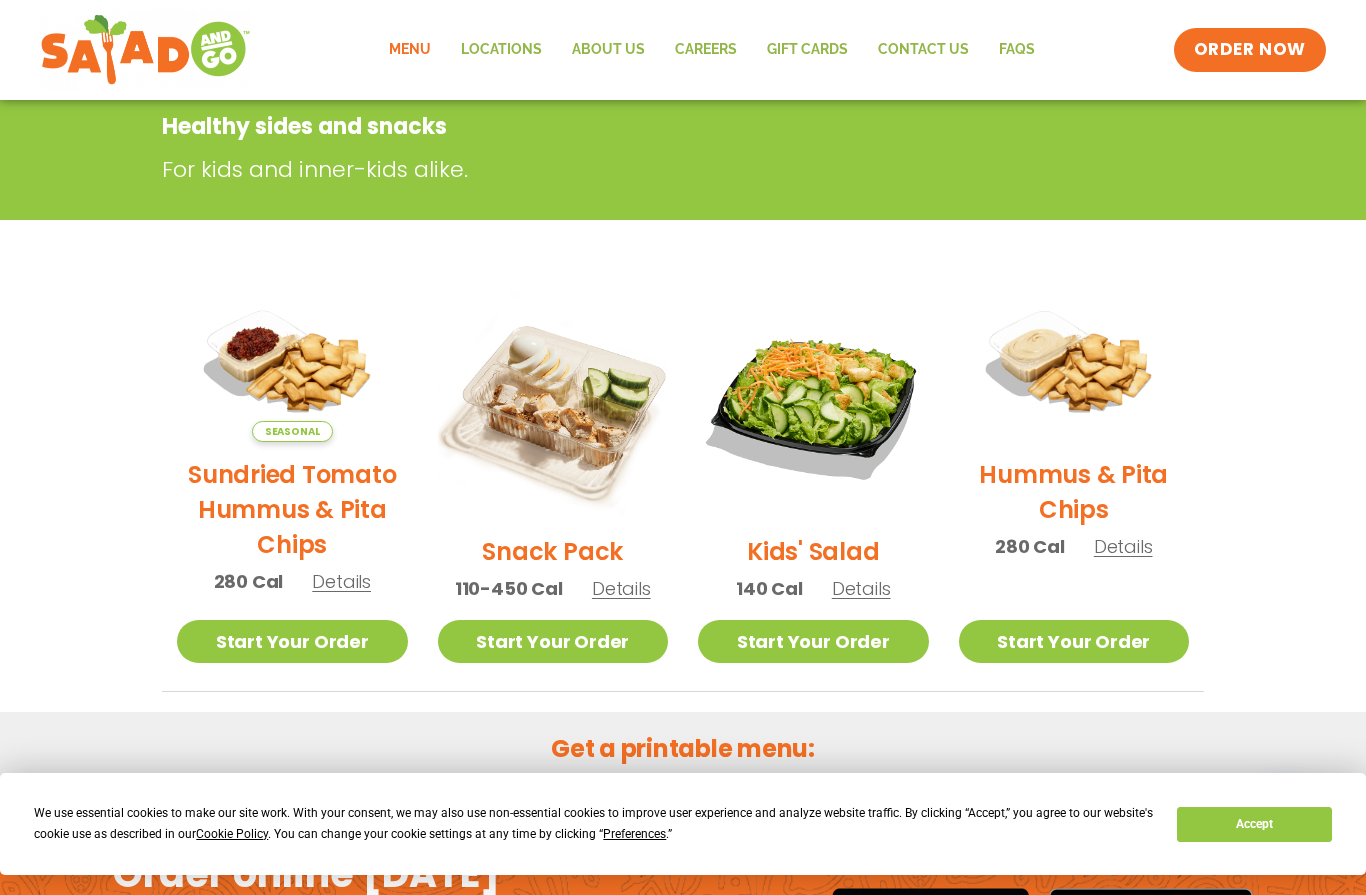 click on "Details" at bounding box center [861, 588] 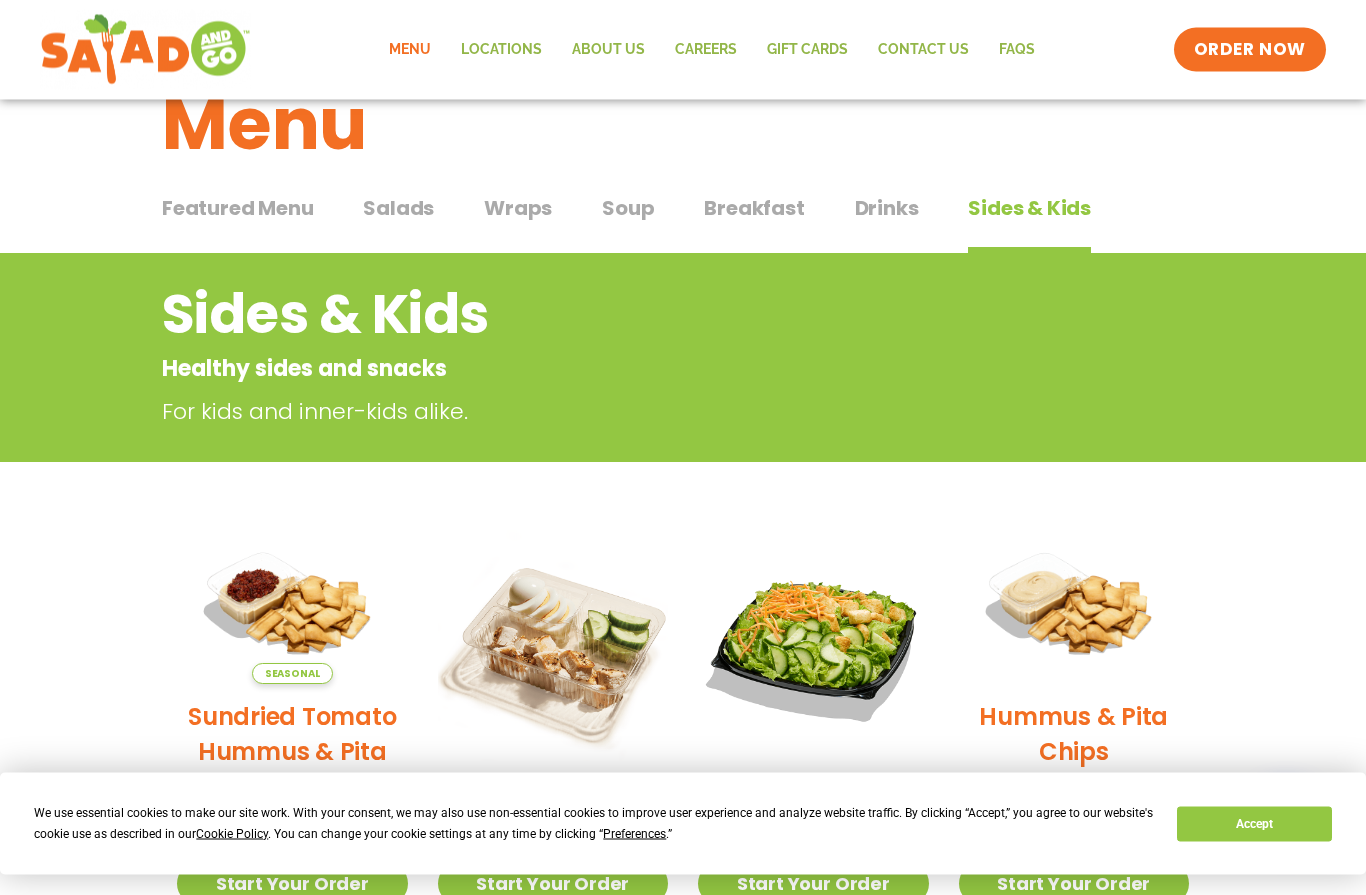 scroll, scrollTop: 0, scrollLeft: 0, axis: both 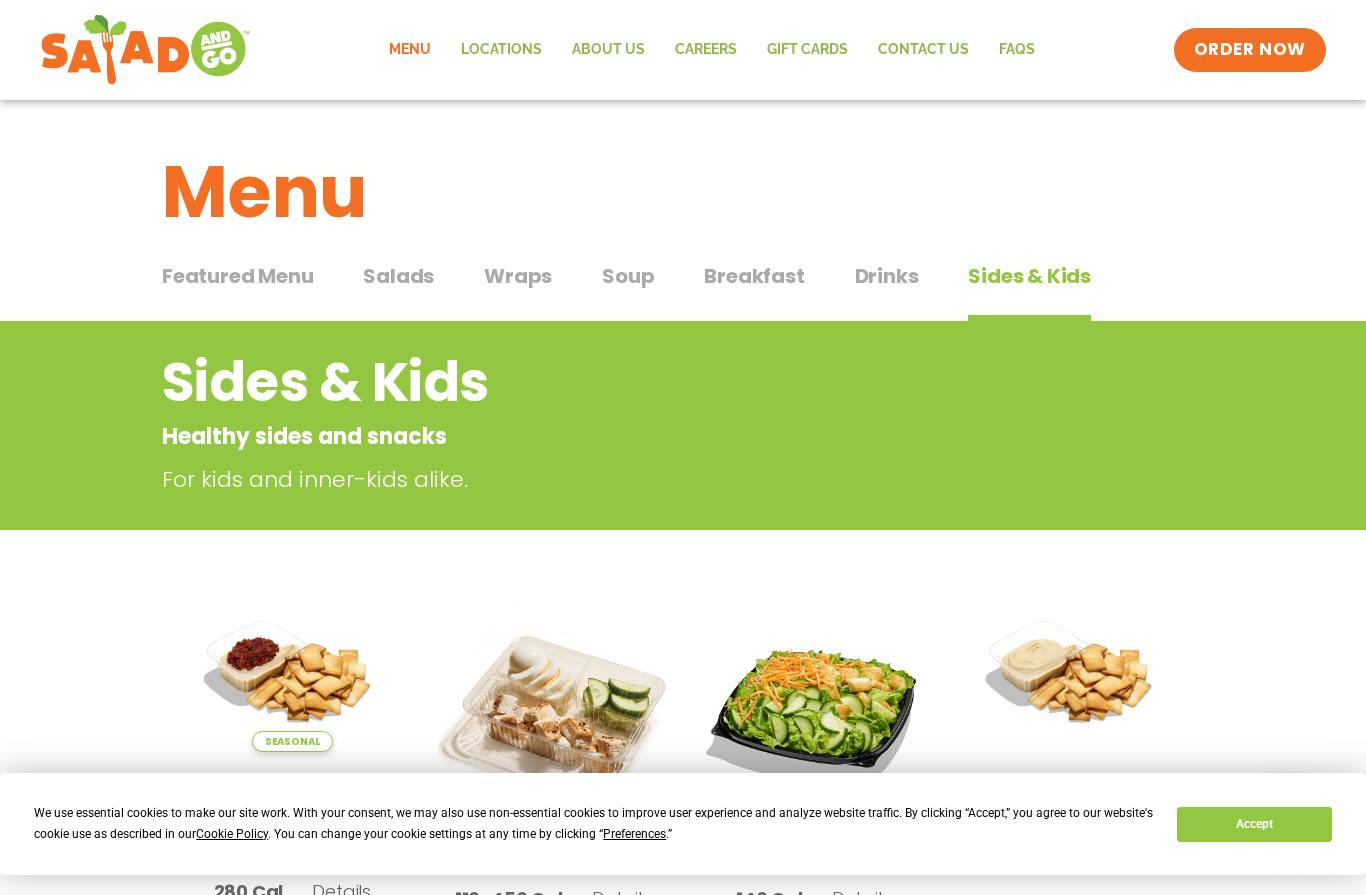 click on "Salads" at bounding box center (398, 276) 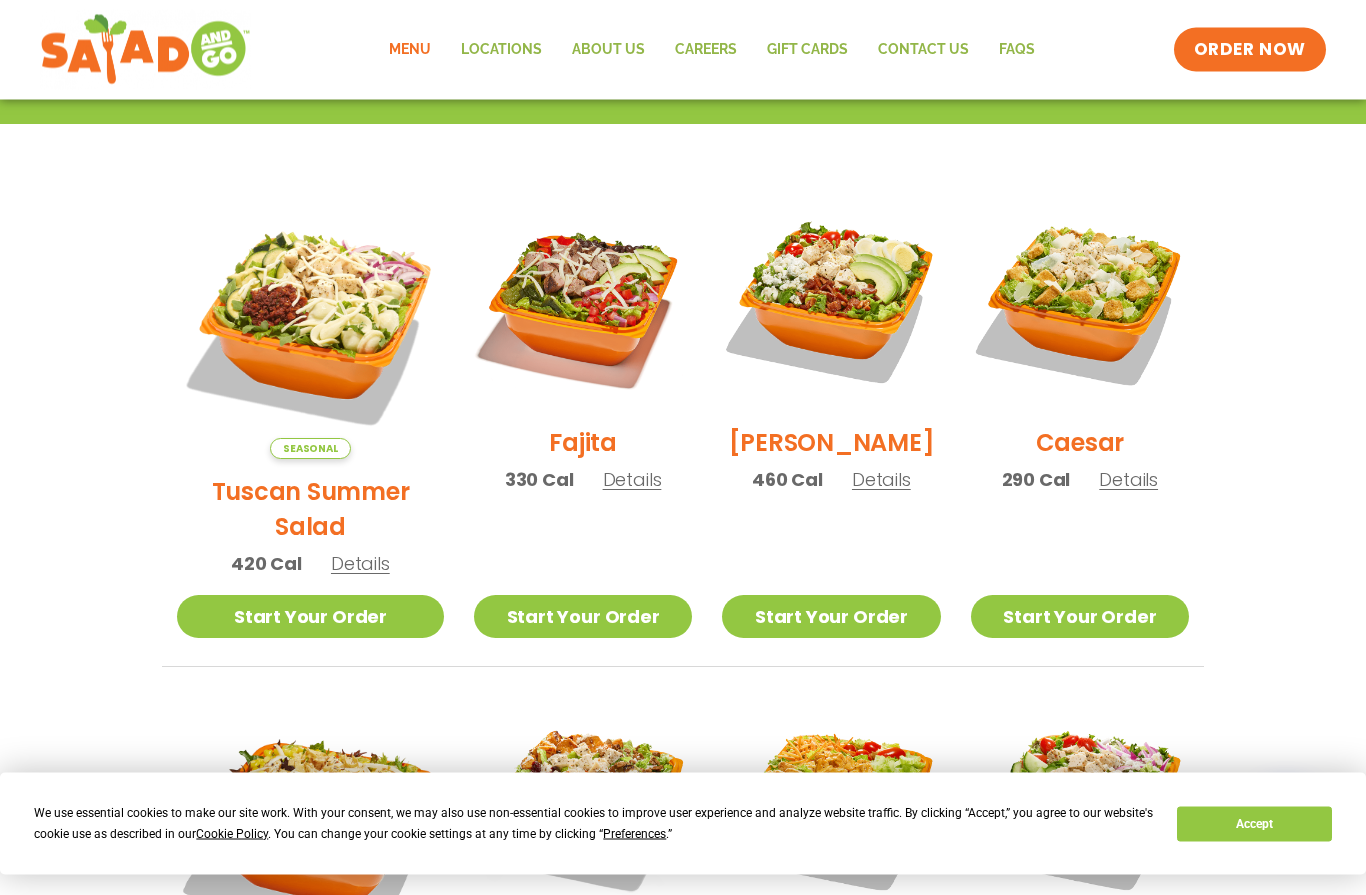 scroll, scrollTop: 473, scrollLeft: 0, axis: vertical 